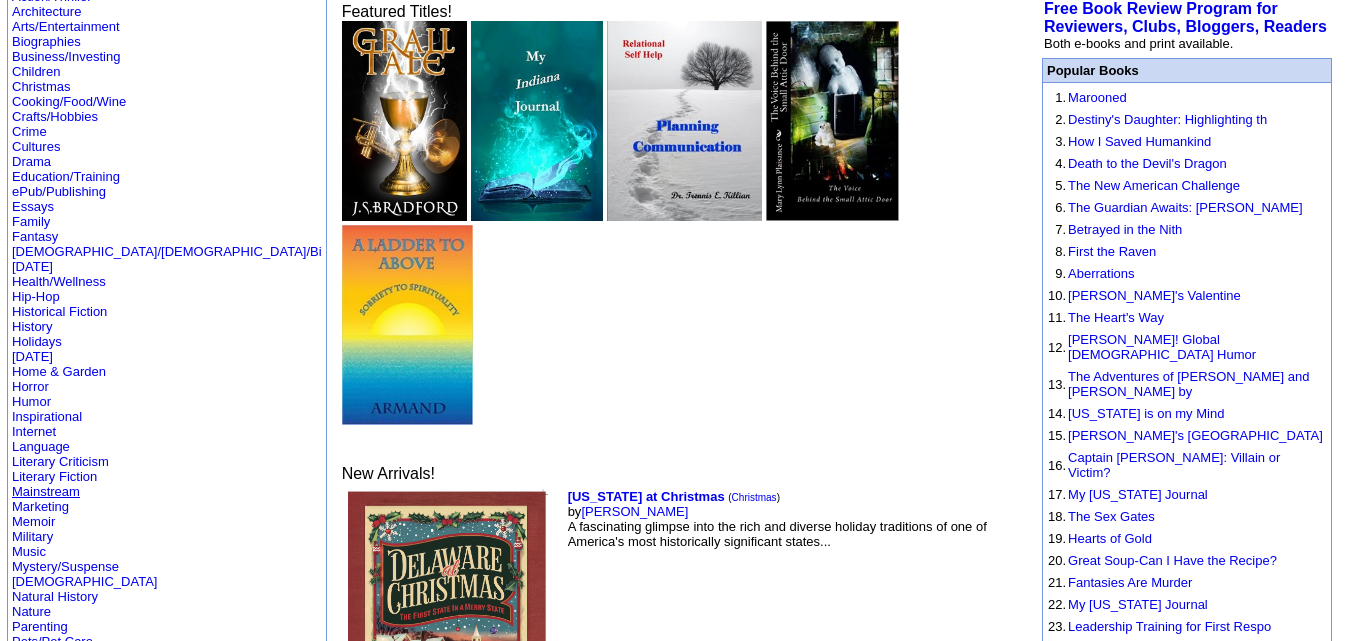 scroll, scrollTop: 180, scrollLeft: 0, axis: vertical 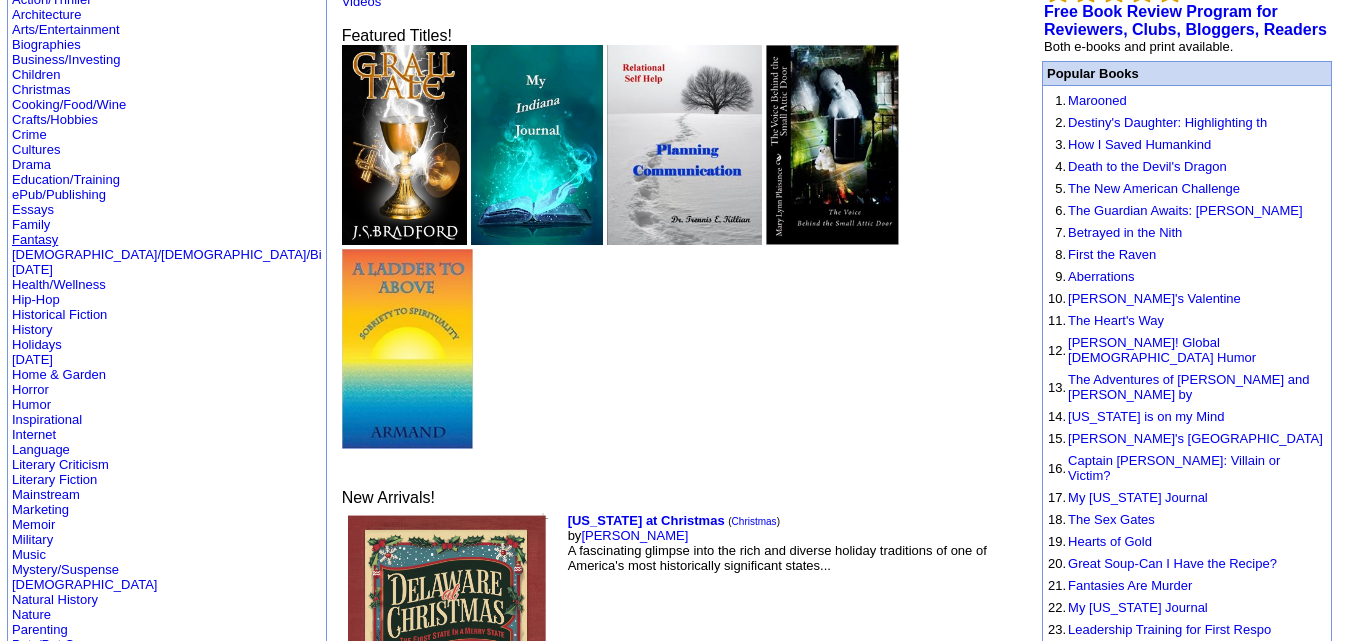 click on "Fantasy" at bounding box center [35, 239] 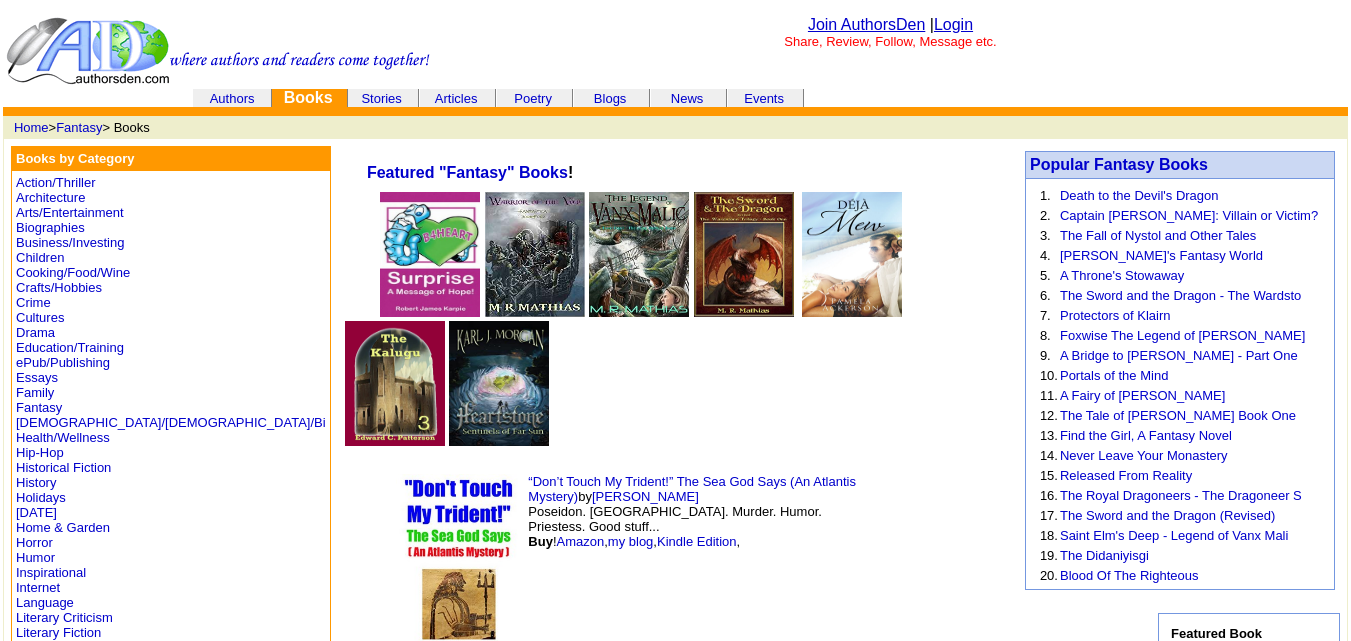 scroll, scrollTop: 59, scrollLeft: 0, axis: vertical 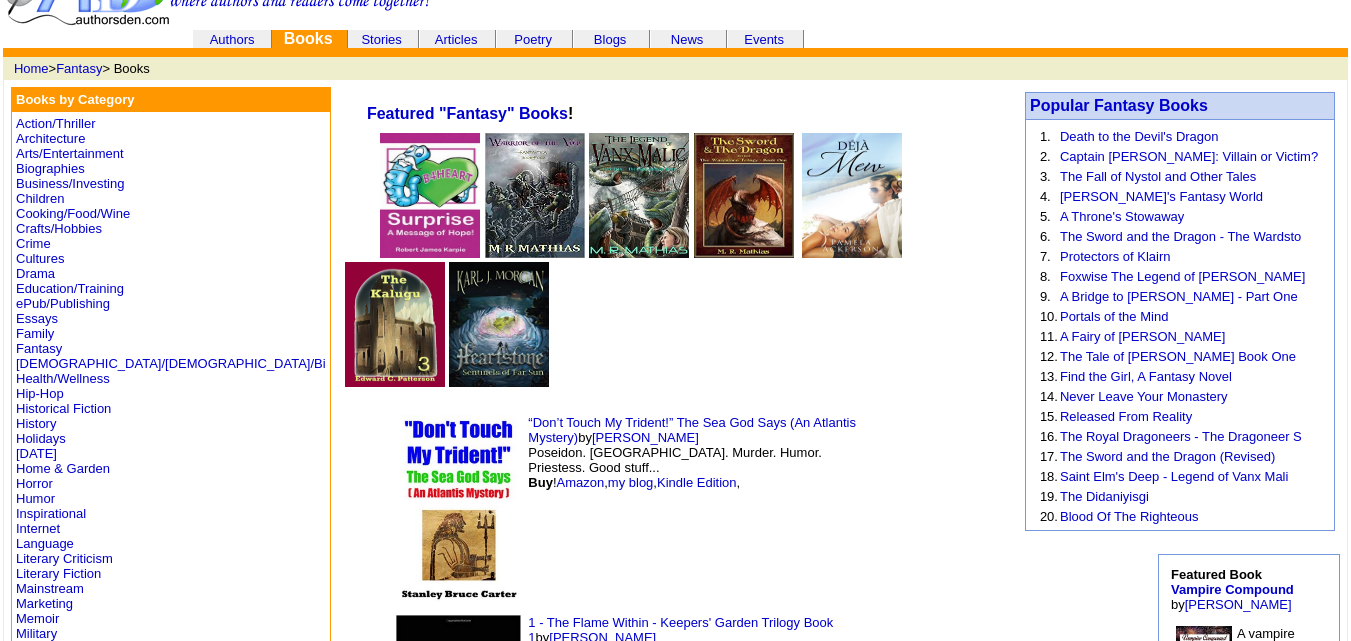 click on "1 - The Flame Within - Keepers' Garden Trilogy Book 1  by  Eric Noss  A high-fantasy story full or rich characters and an engaging story.
..    Buy !  Amazon ,  Barnes & Noble.com ,  Keepers Garden Home ," at bounding box center (633, 709) 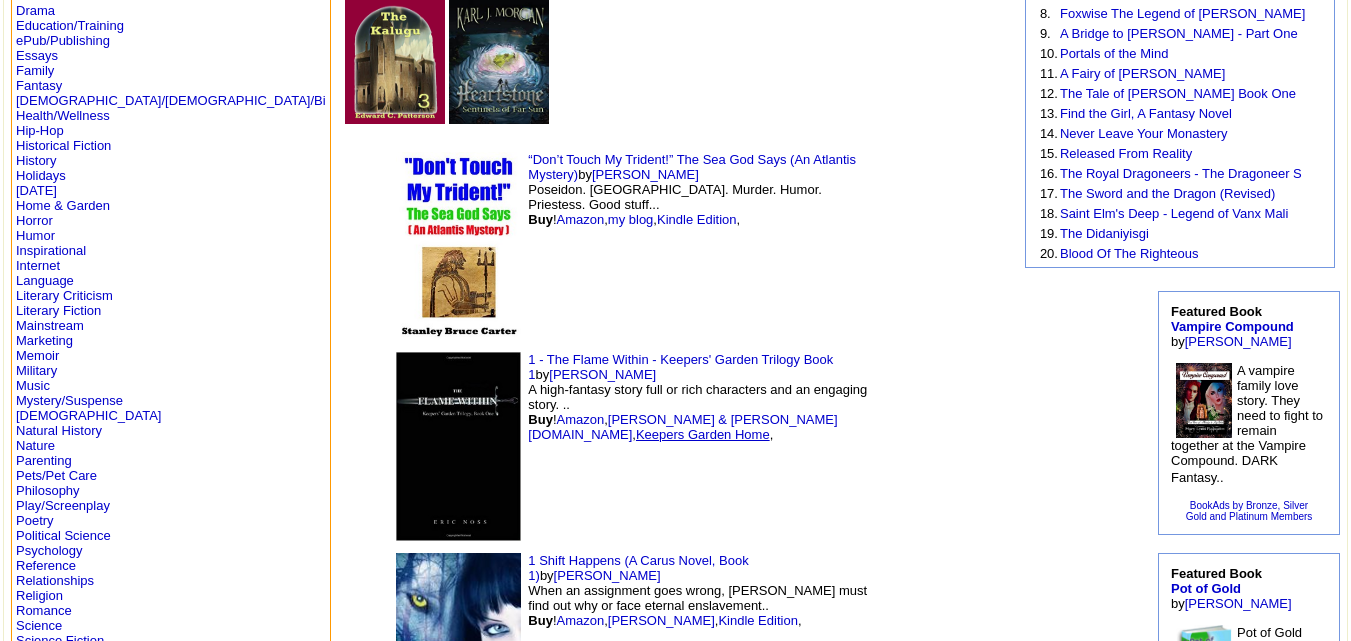 scroll, scrollTop: 323, scrollLeft: 0, axis: vertical 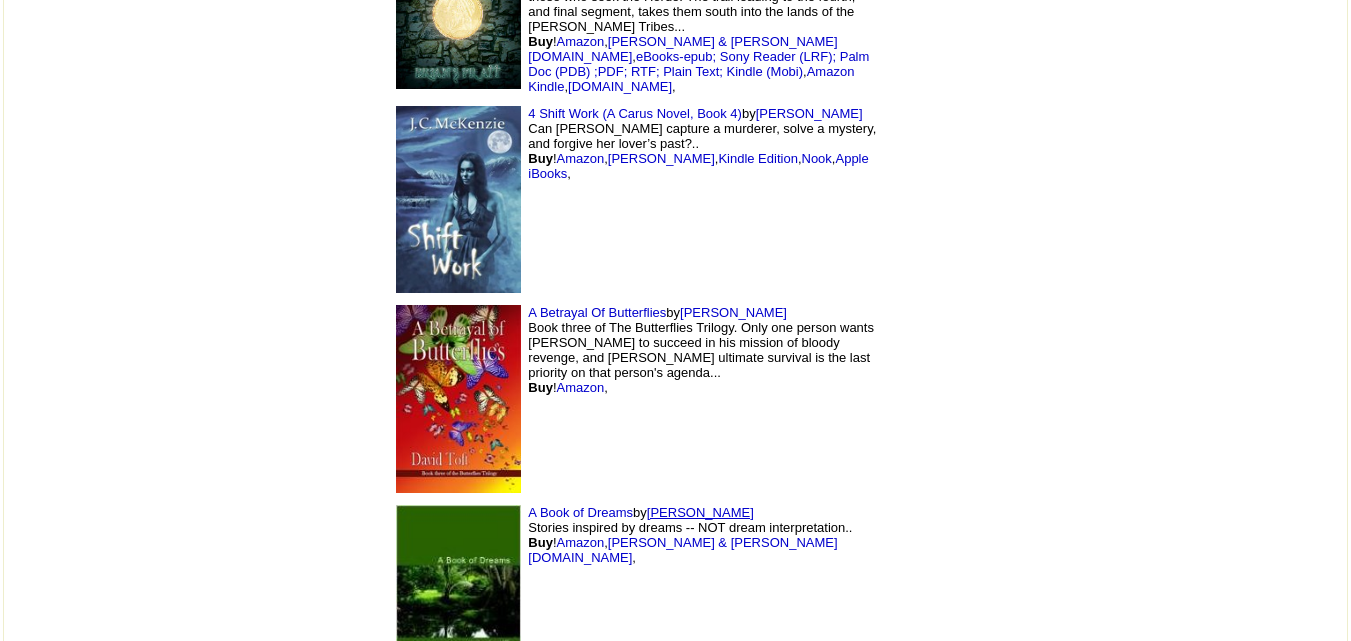 drag, startPoint x: 560, startPoint y: 346, endPoint x: 548, endPoint y: 353, distance: 13.892444 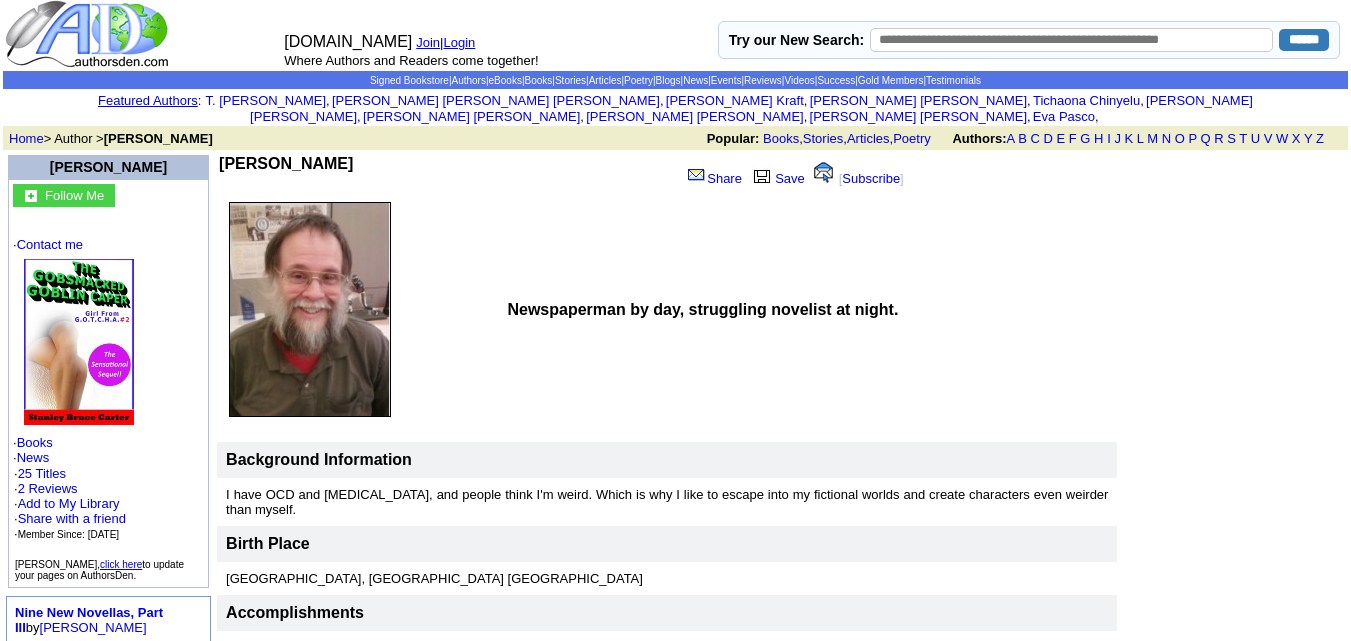 scroll, scrollTop: 0, scrollLeft: 0, axis: both 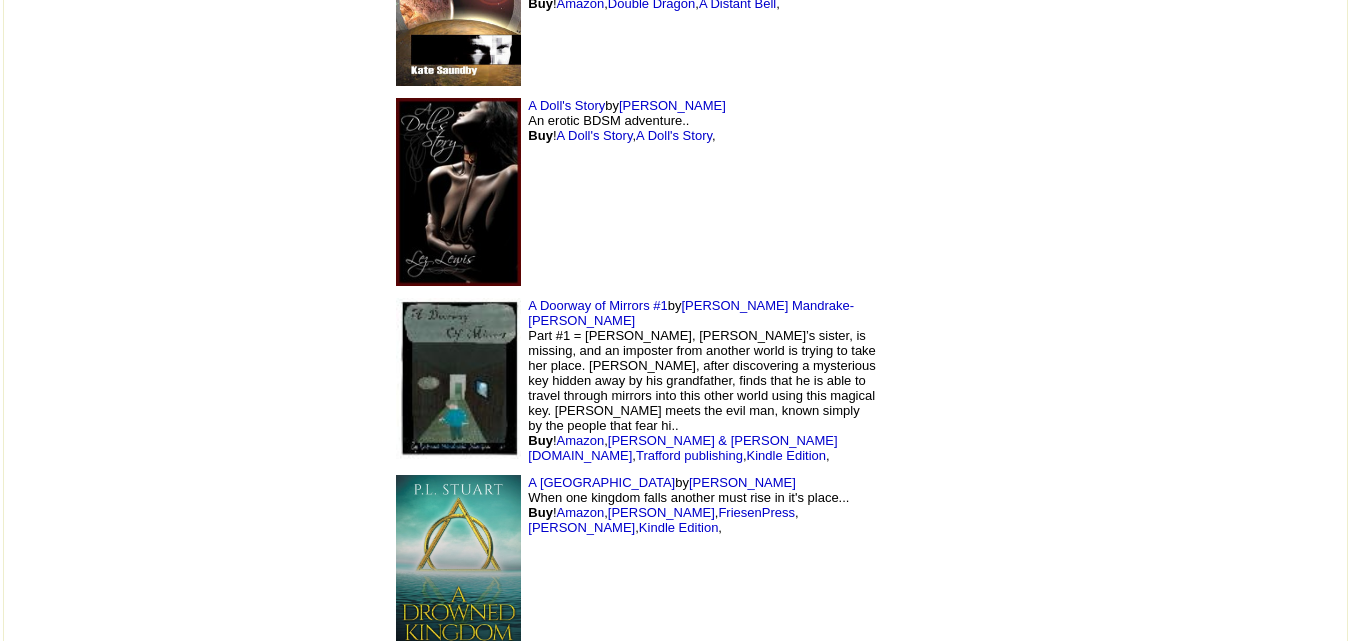 click on "A Drowned Kingdom  by  PL Stuart  When one kingdom falls another must rise in it's place...    Buy !  Amazon ,  P.L. Stuart ,  FriesenPress ,  P.L. Stuart  ,  Kindle Edition ," at bounding box center (633, 569) 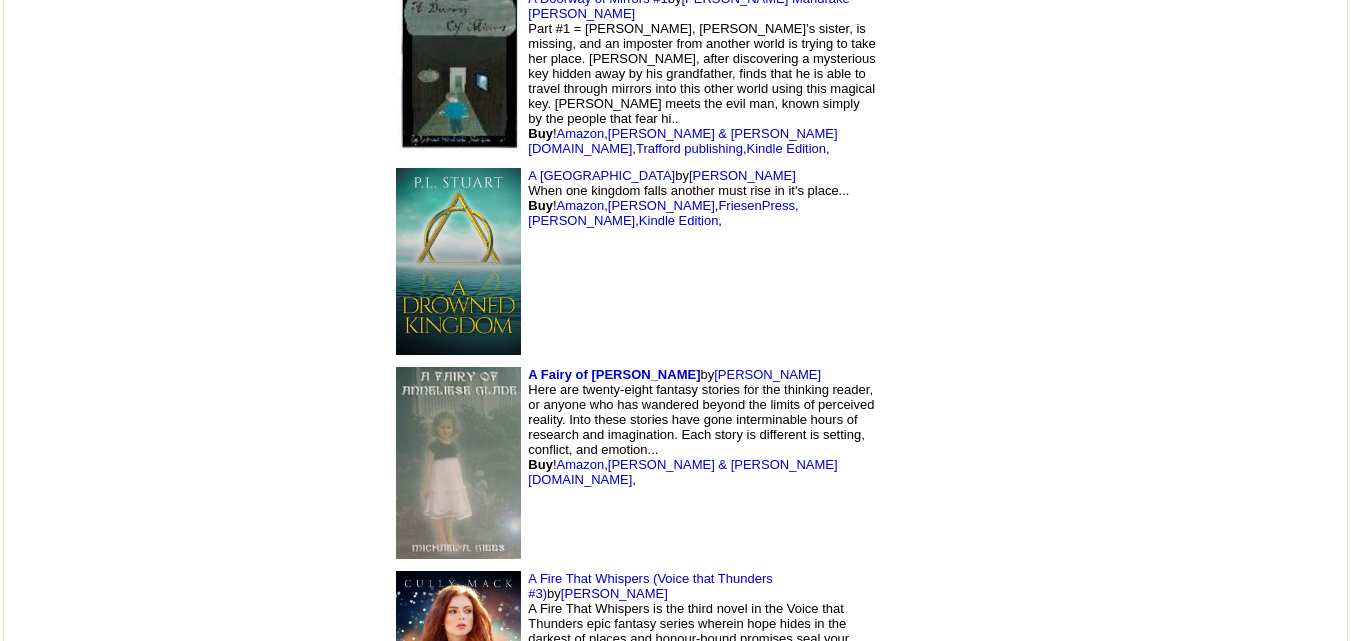 scroll, scrollTop: 5077, scrollLeft: 0, axis: vertical 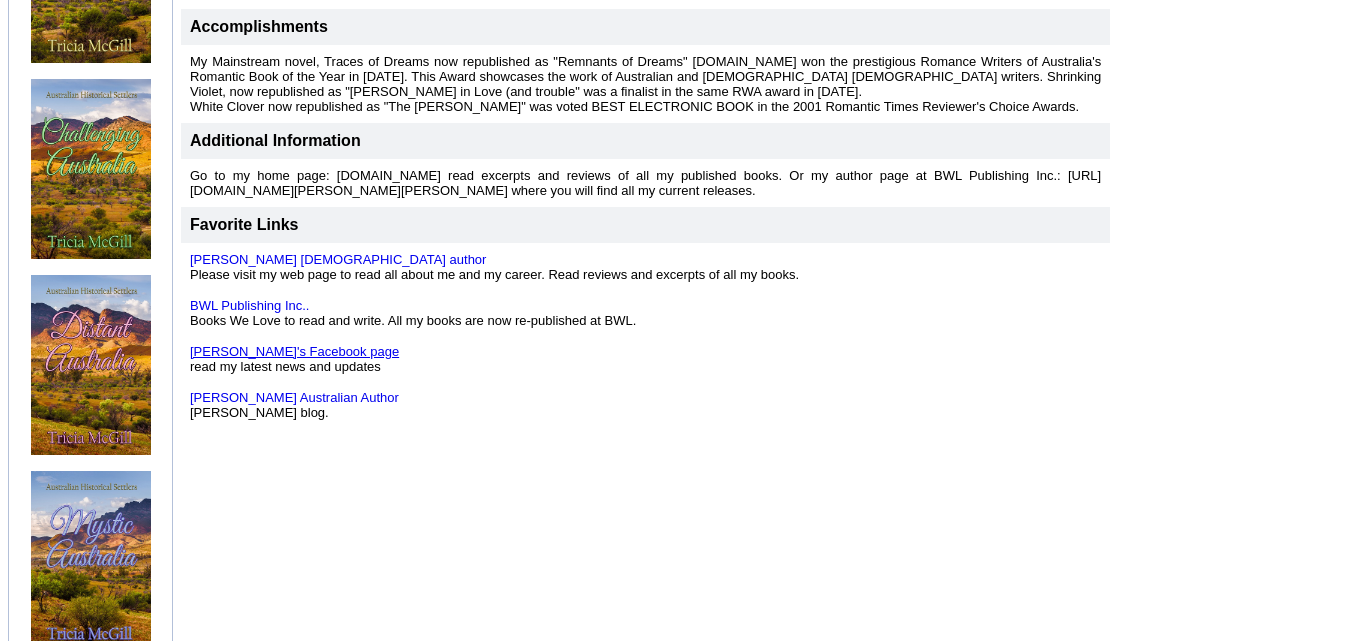 click on "[PERSON_NAME]'s Facebook page" at bounding box center (294, 351) 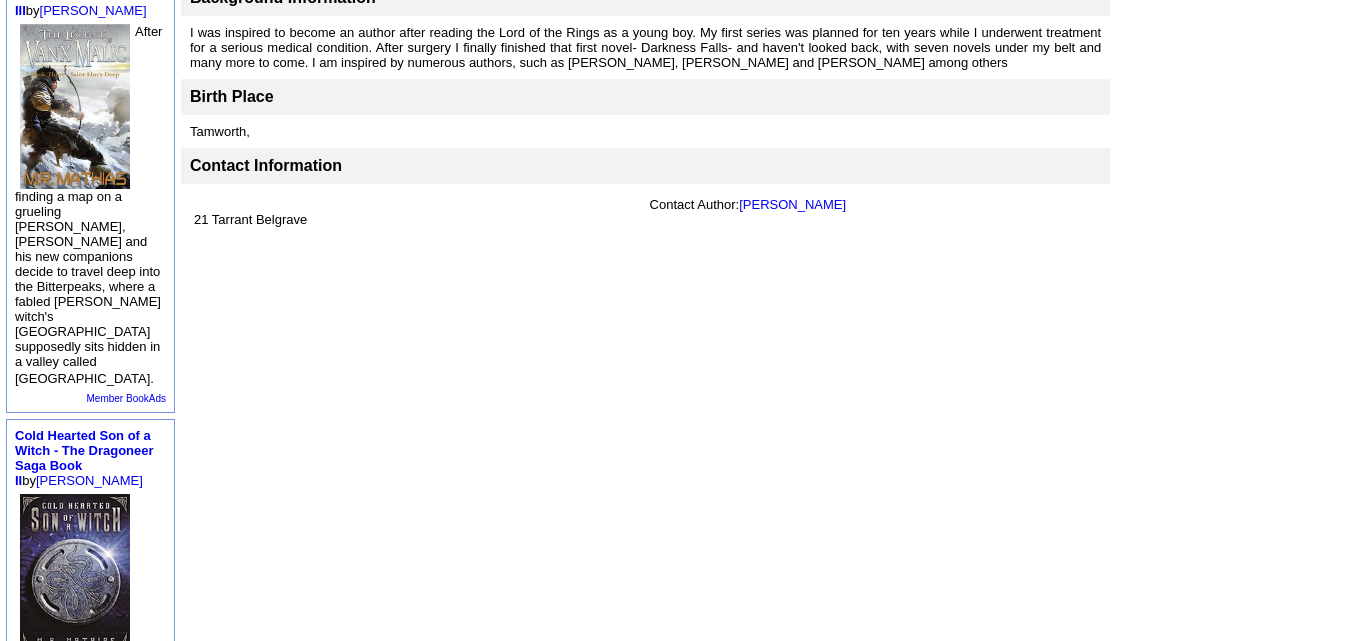 scroll, scrollTop: 652, scrollLeft: 0, axis: vertical 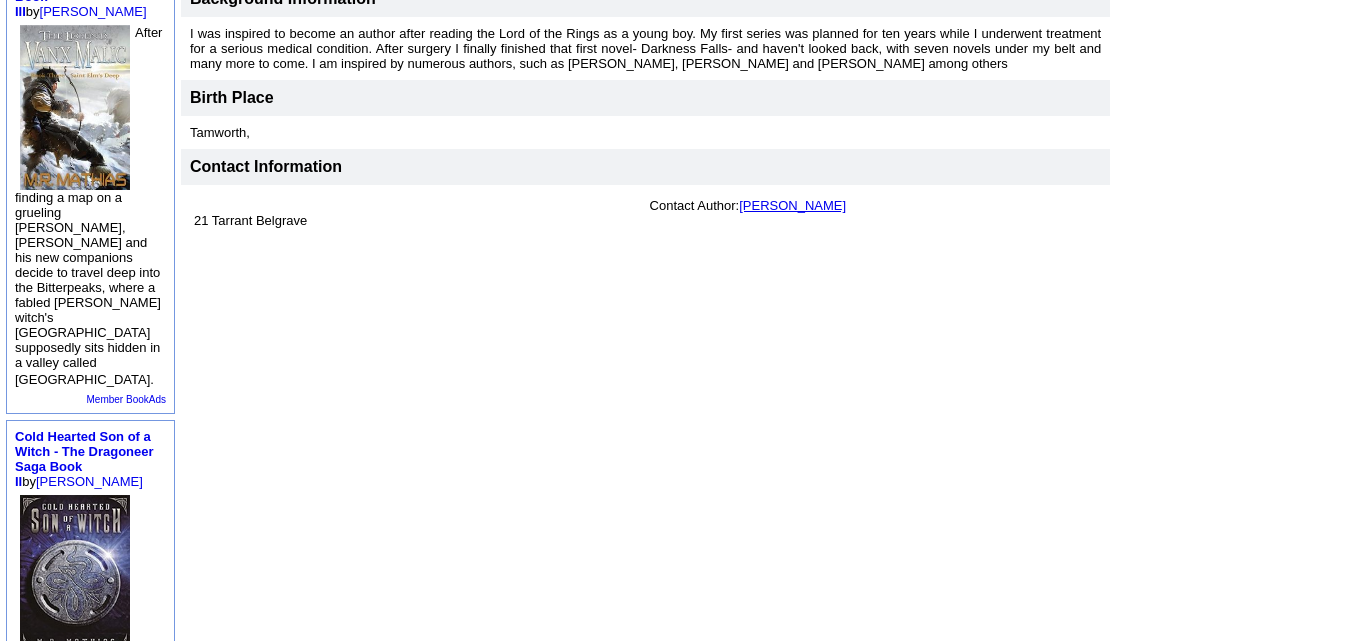click on "[PERSON_NAME]" at bounding box center [792, 205] 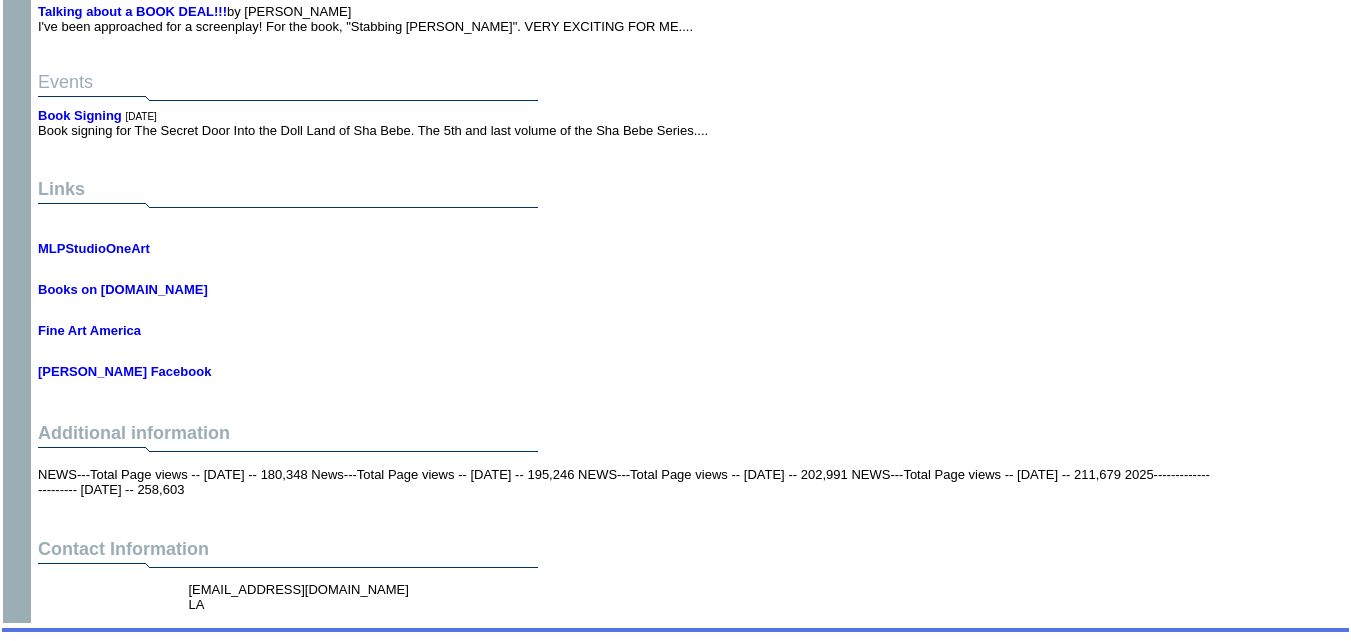 scroll, scrollTop: 10942, scrollLeft: 0, axis: vertical 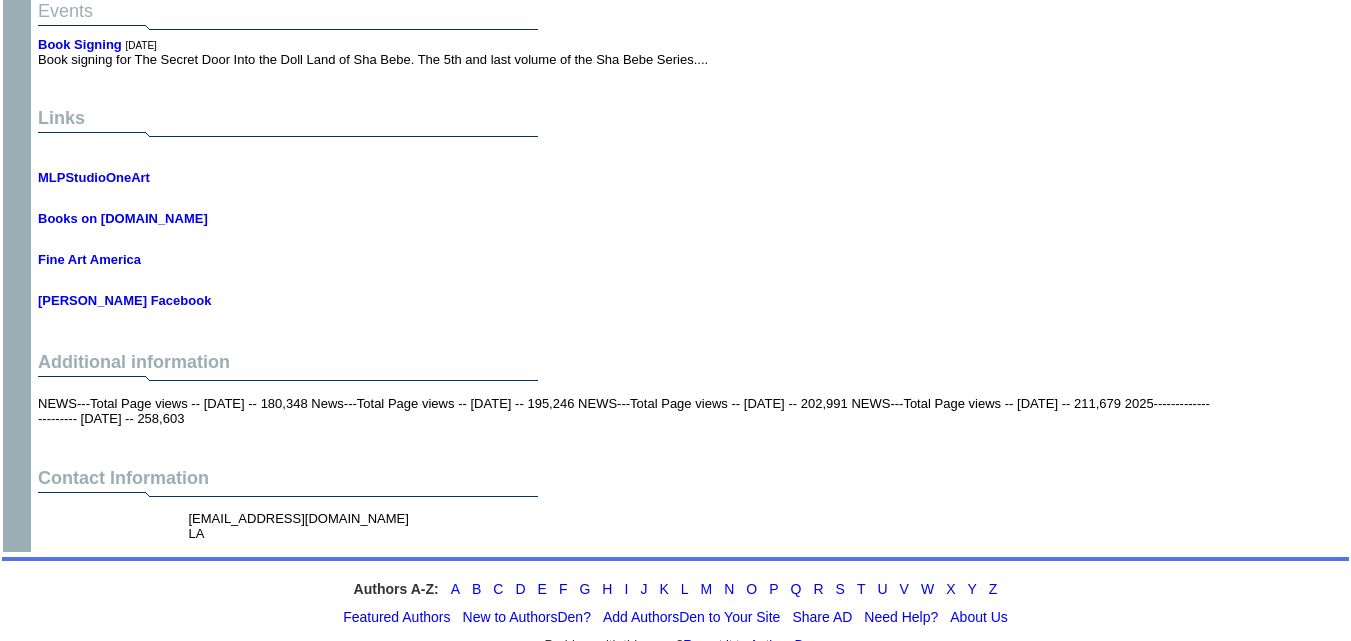 drag, startPoint x: 184, startPoint y: 457, endPoint x: 345, endPoint y: 457, distance: 161 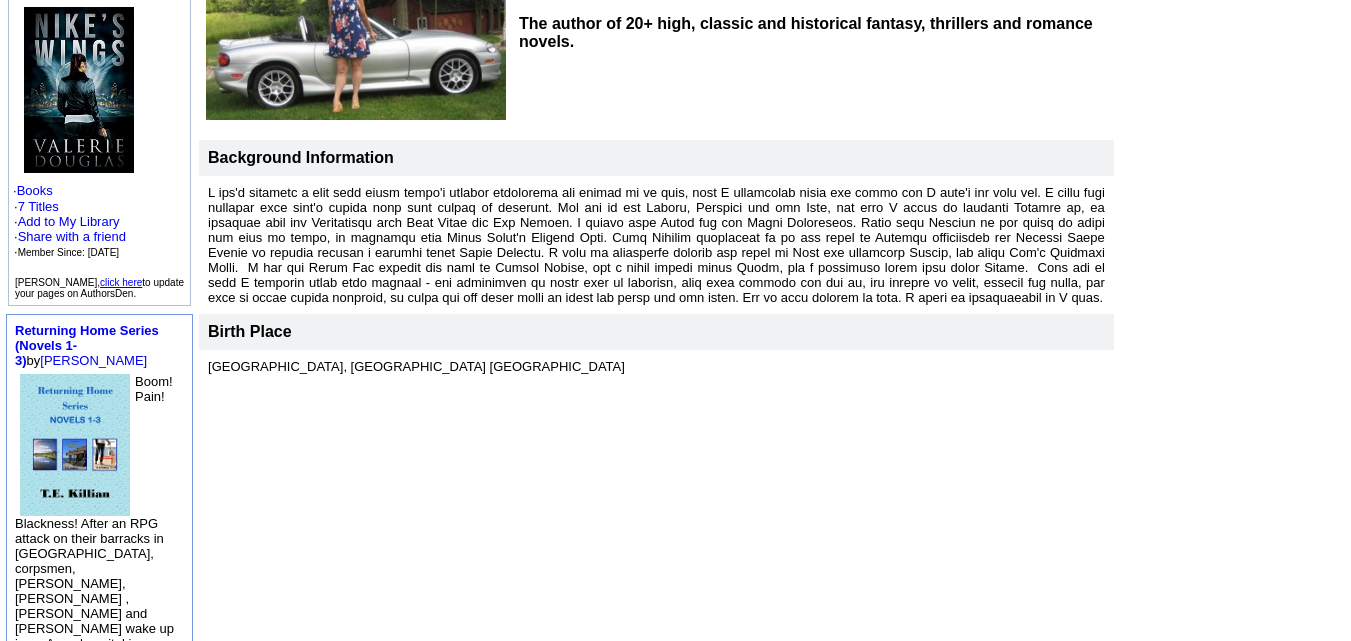 scroll, scrollTop: 268, scrollLeft: 0, axis: vertical 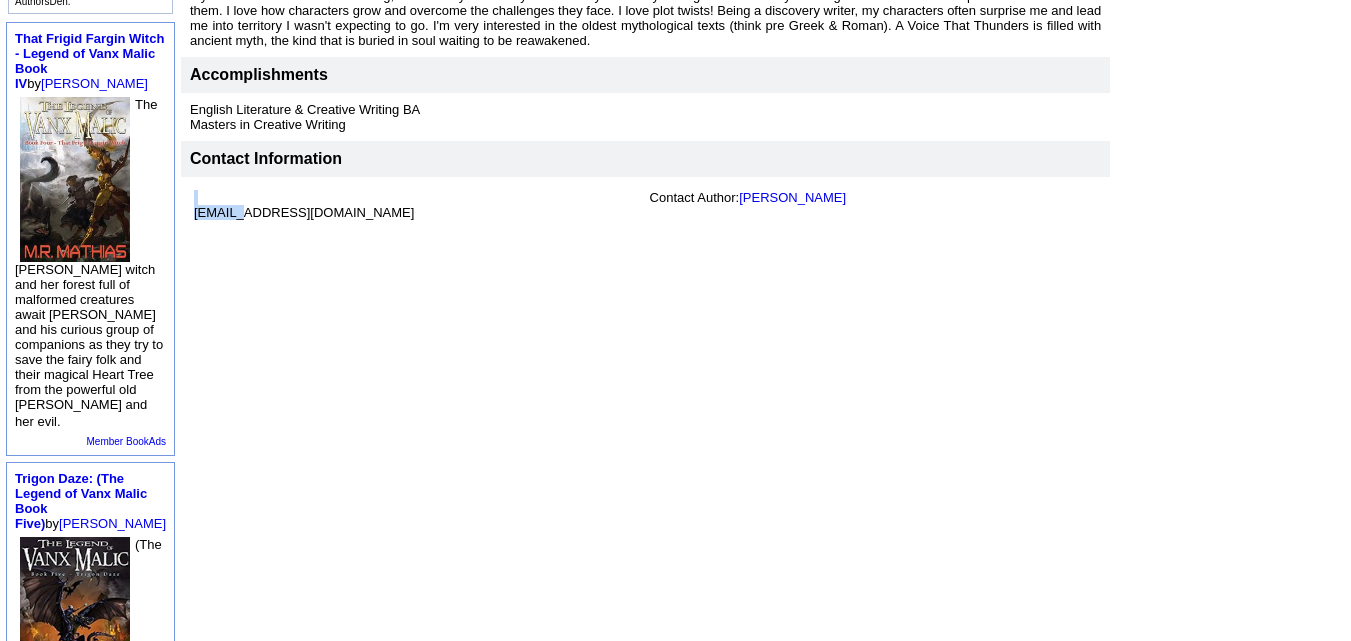 drag, startPoint x: 188, startPoint y: 190, endPoint x: 222, endPoint y: 196, distance: 34.525352 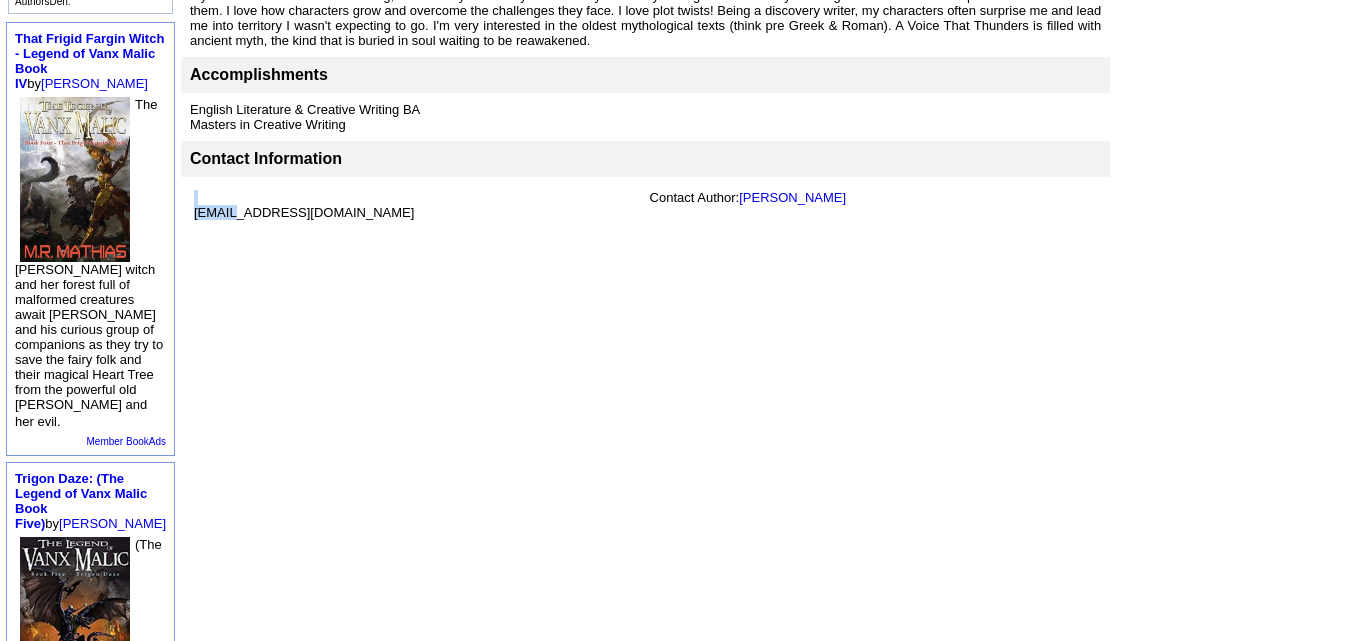 click on "CullyMack@outlook.com" at bounding box center [304, 220] 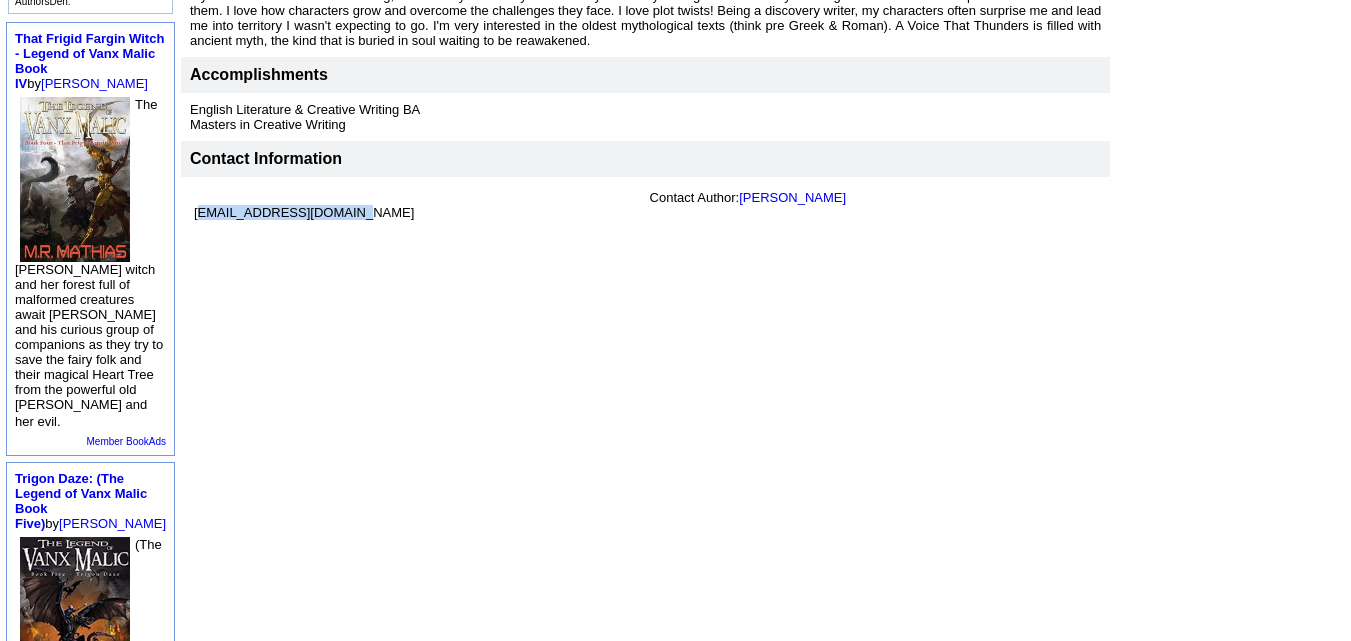 drag, startPoint x: 190, startPoint y: 199, endPoint x: 348, endPoint y: 200, distance: 158.00316 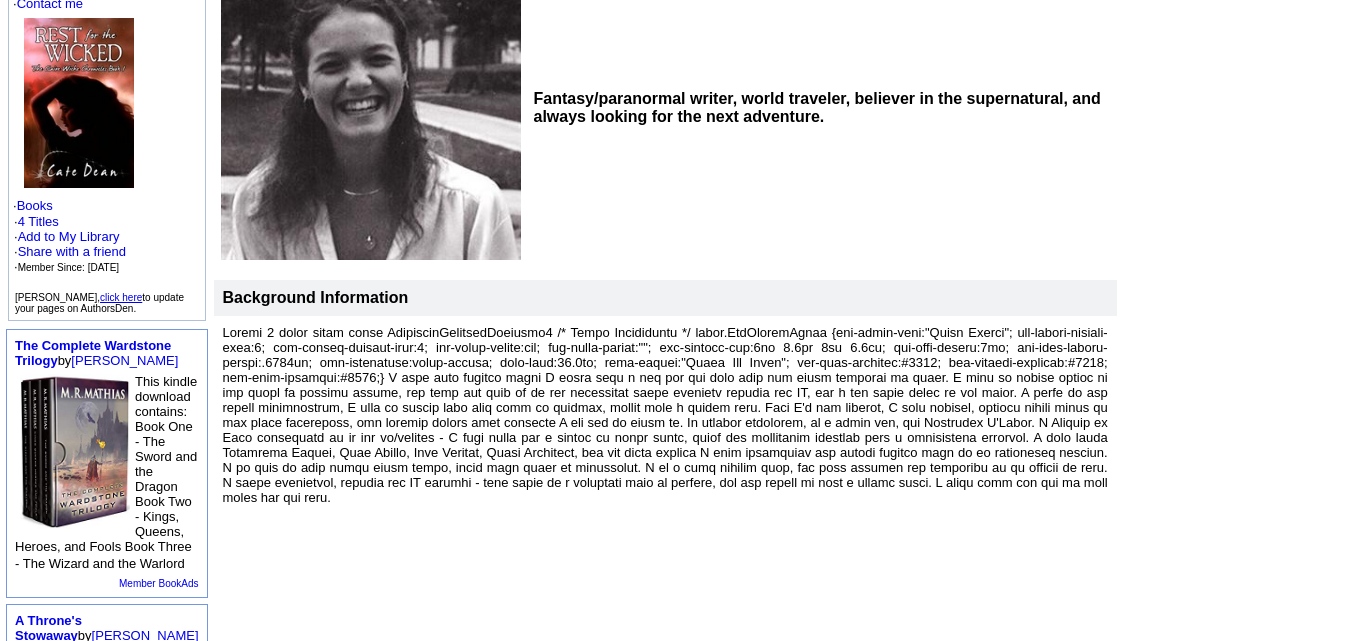 scroll, scrollTop: 230, scrollLeft: 0, axis: vertical 